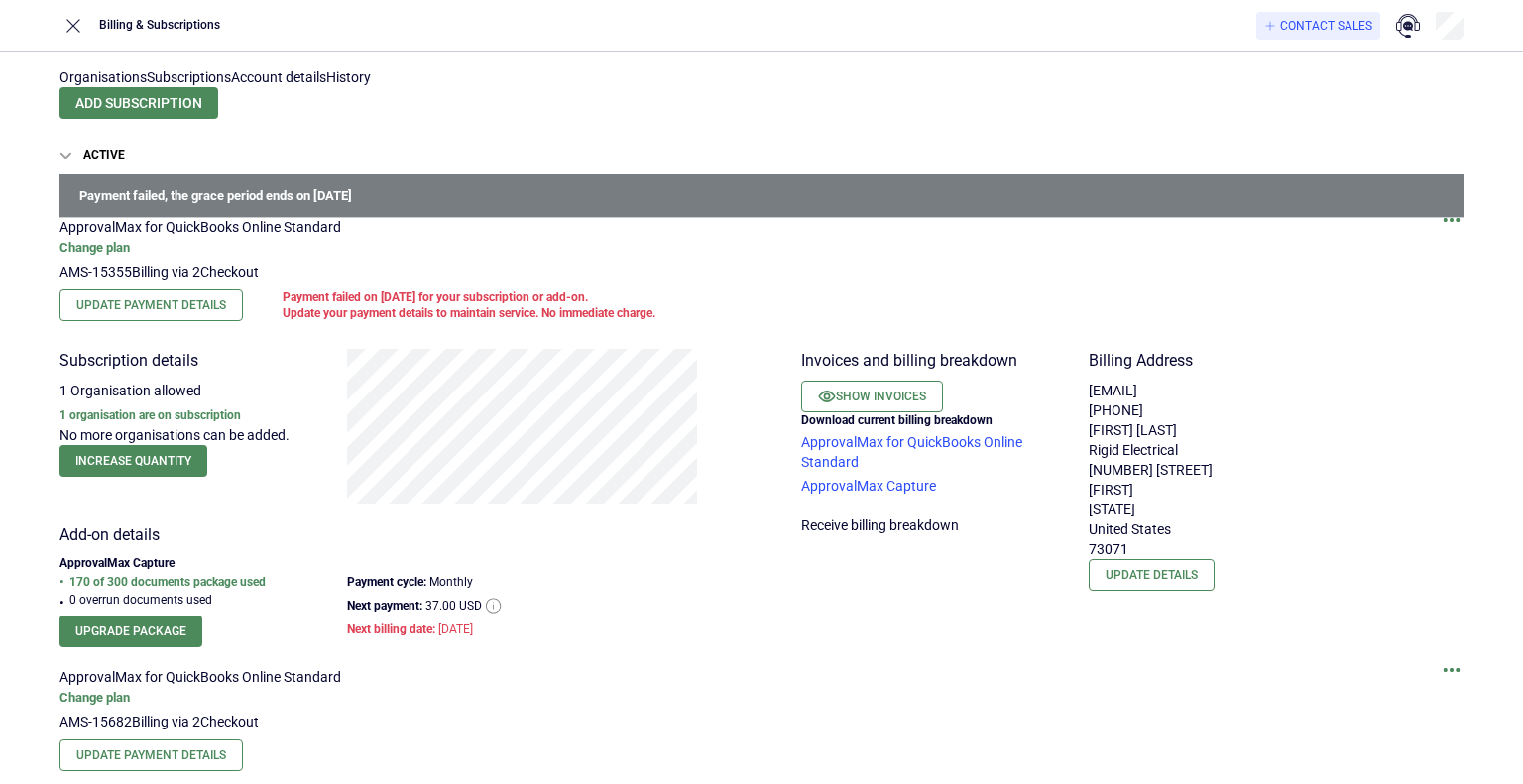 scroll, scrollTop: 0, scrollLeft: 0, axis: both 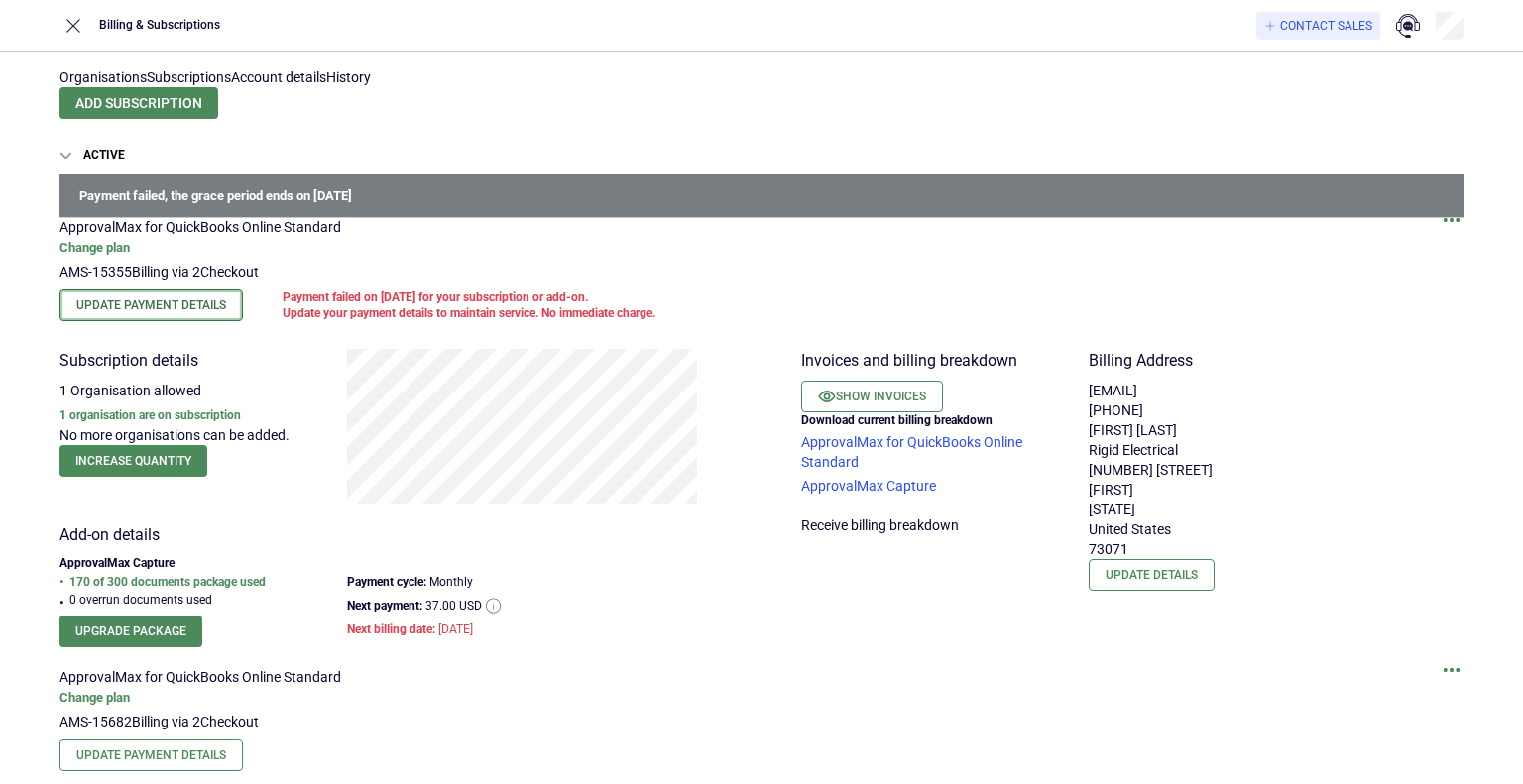 click on "Update Payment Details" at bounding box center [151, 305] 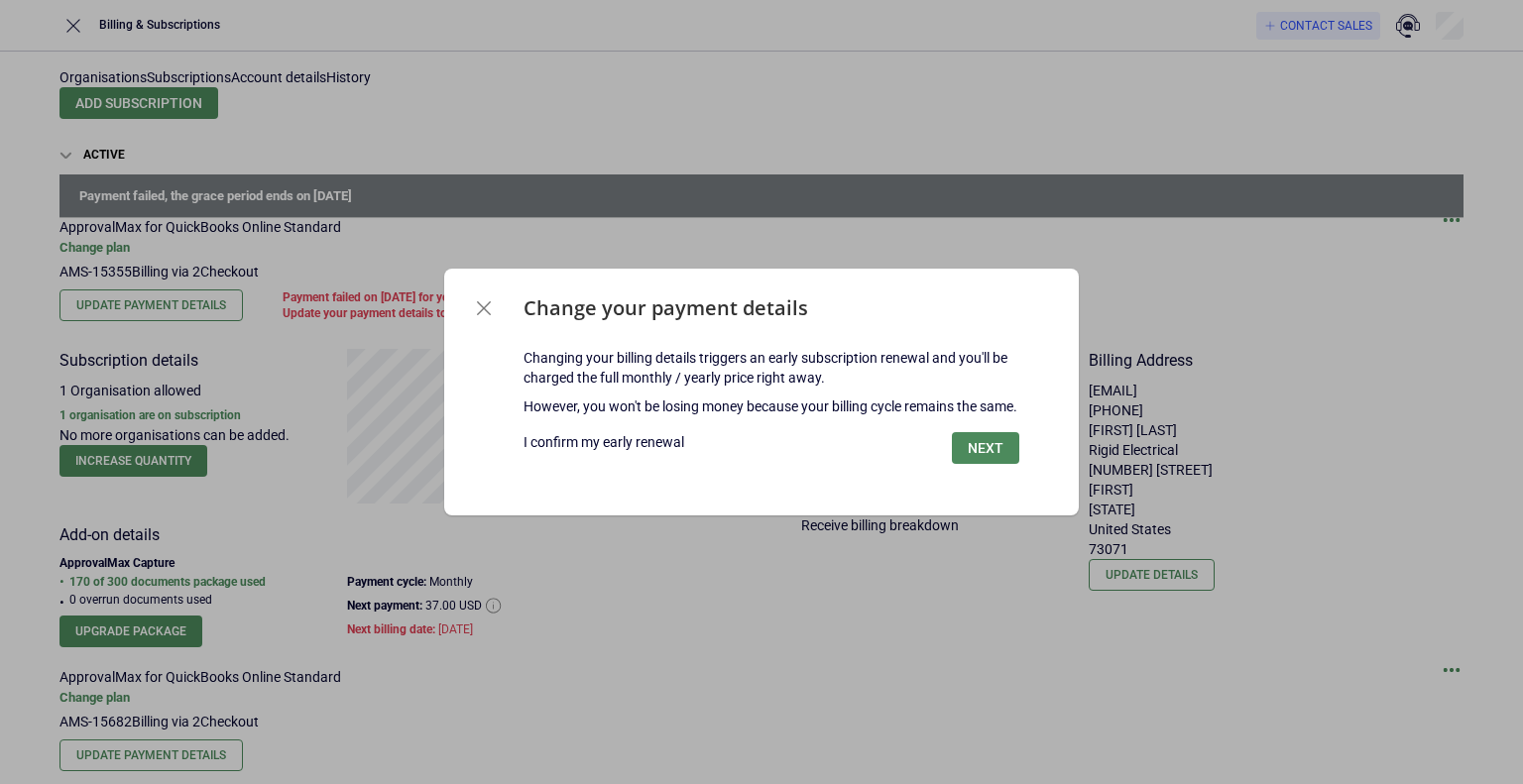 click on "I confirm my early renewal" at bounding box center (604, 442) 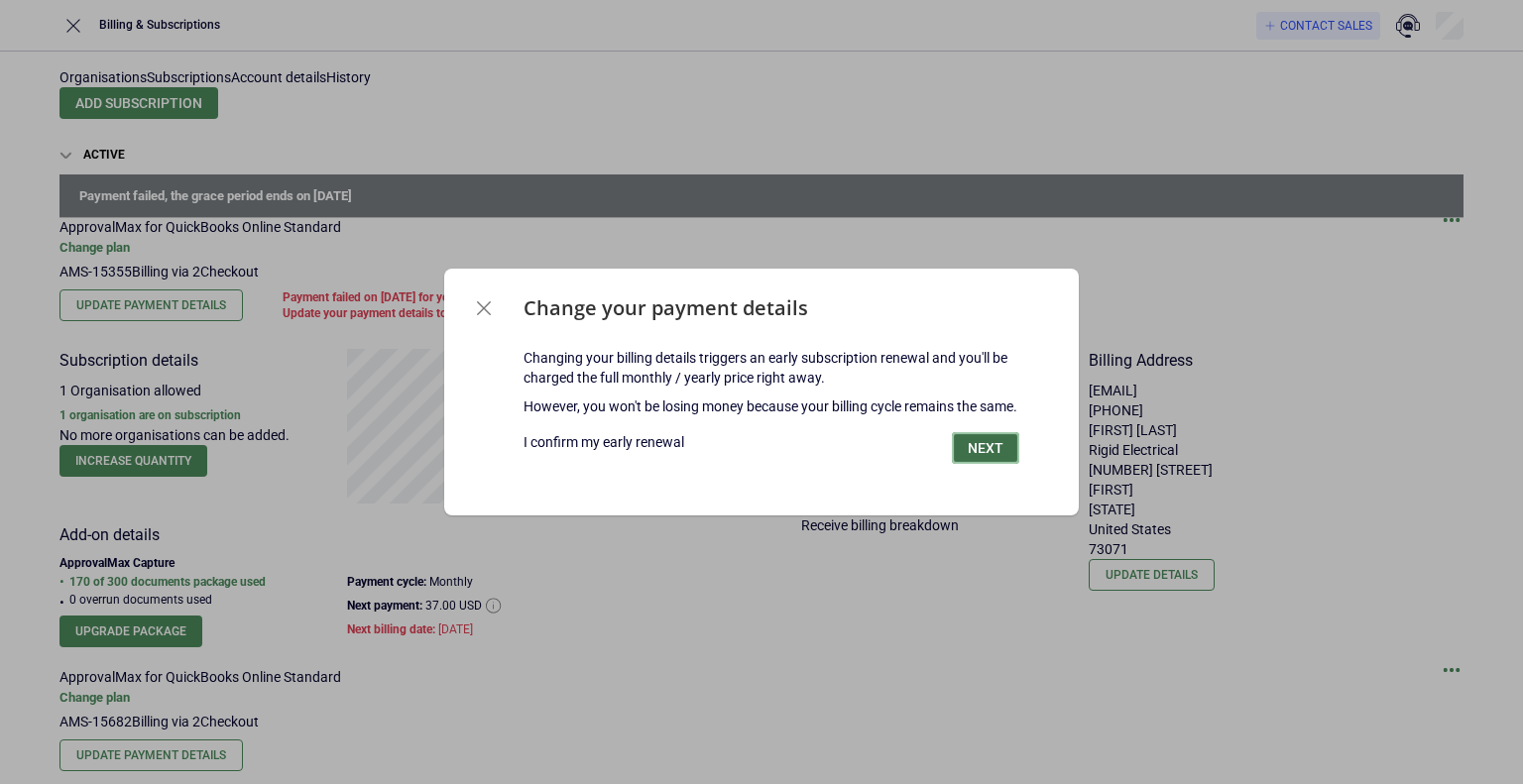 click on "Next" at bounding box center [986, 448] 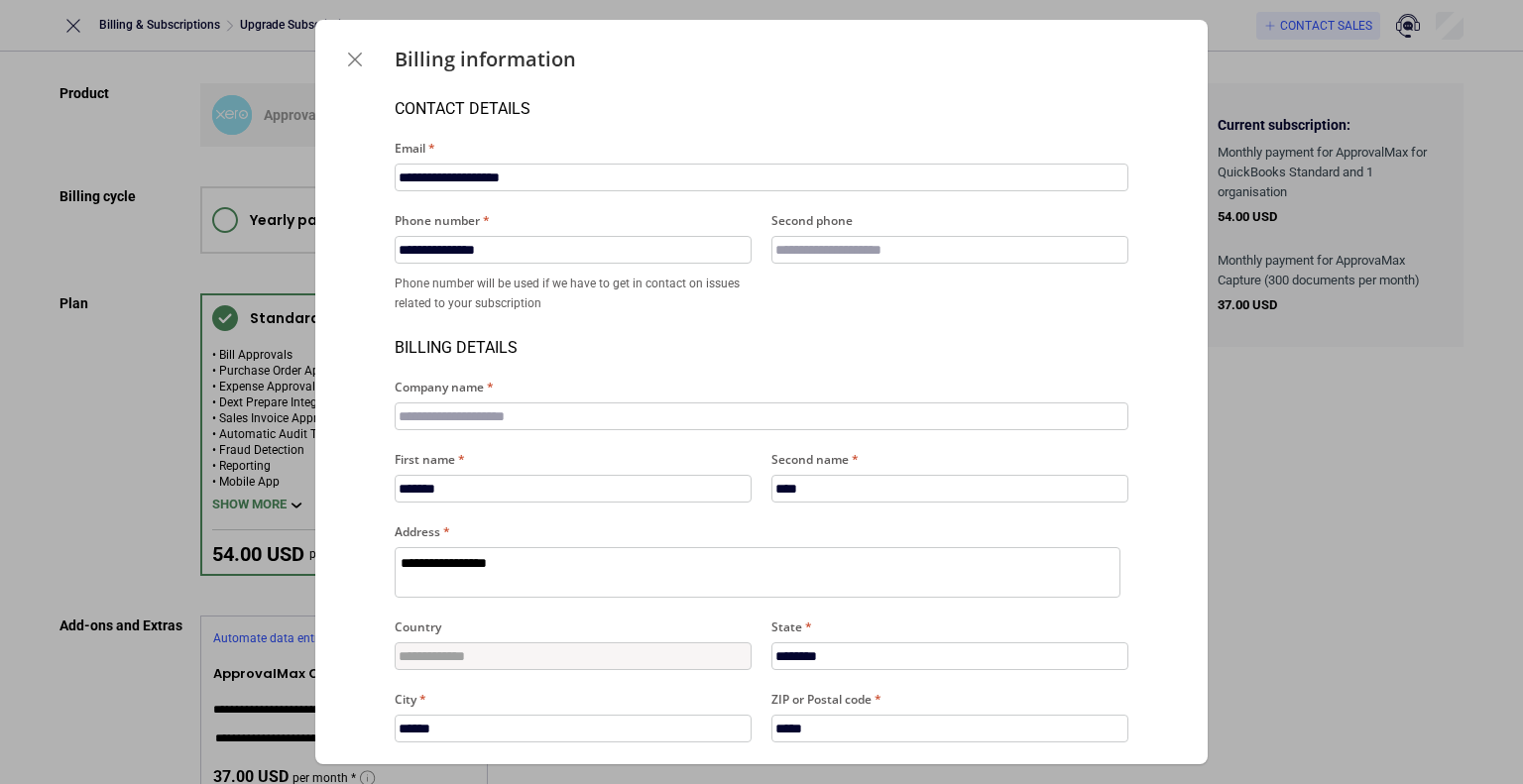 click on "Billing information" at bounding box center [762, 59] 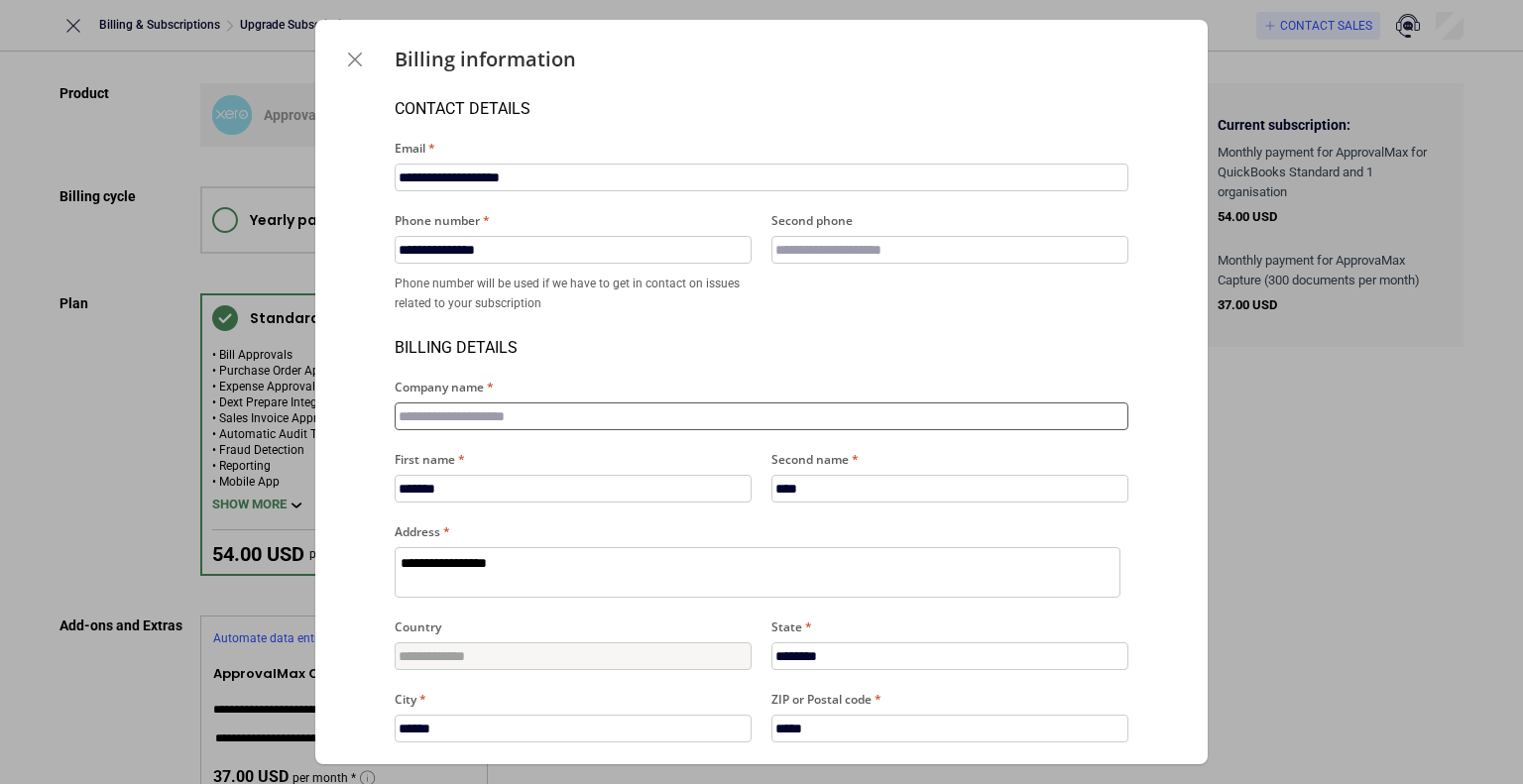 click on "Company name" at bounding box center [762, 416] 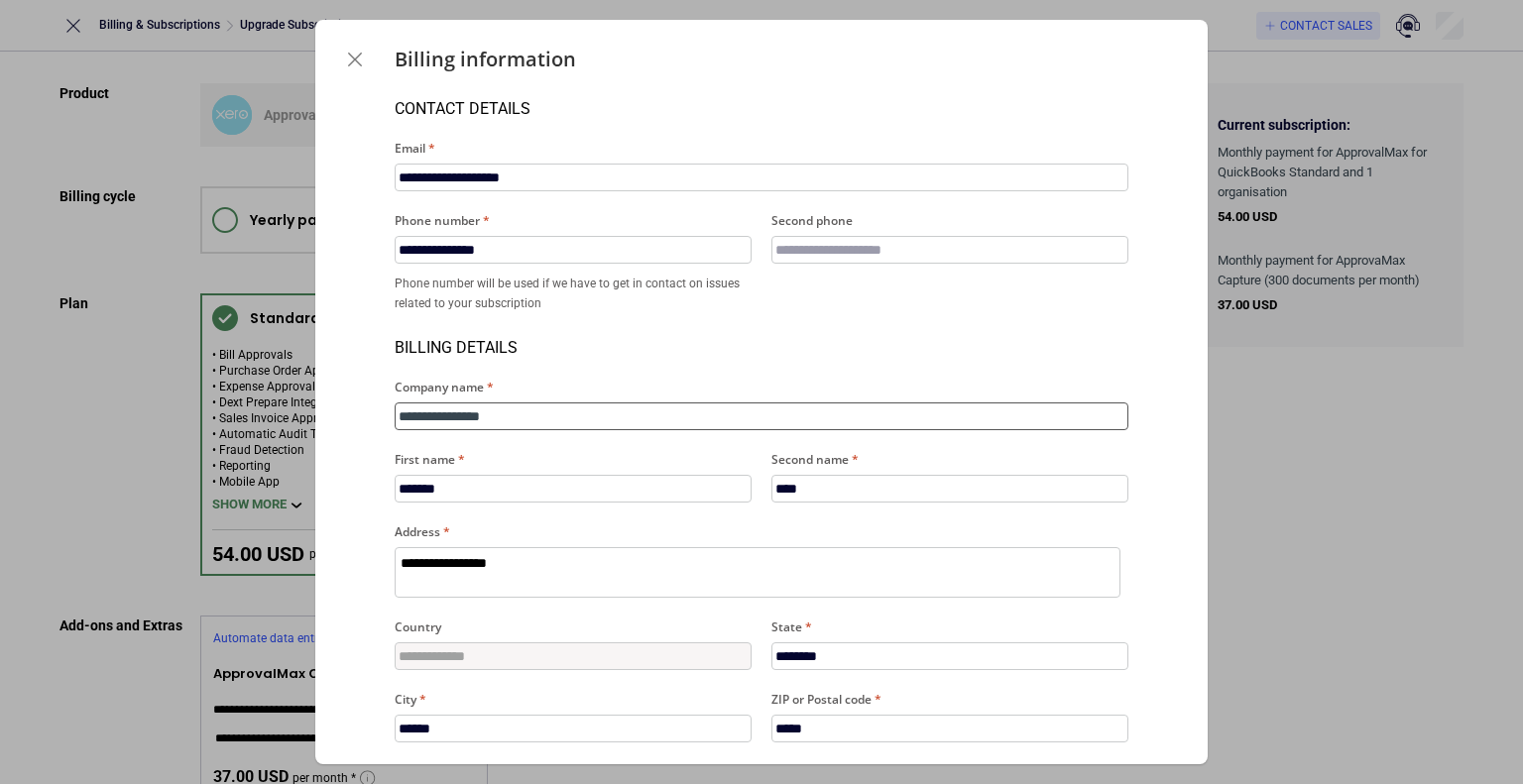 type on "**********" 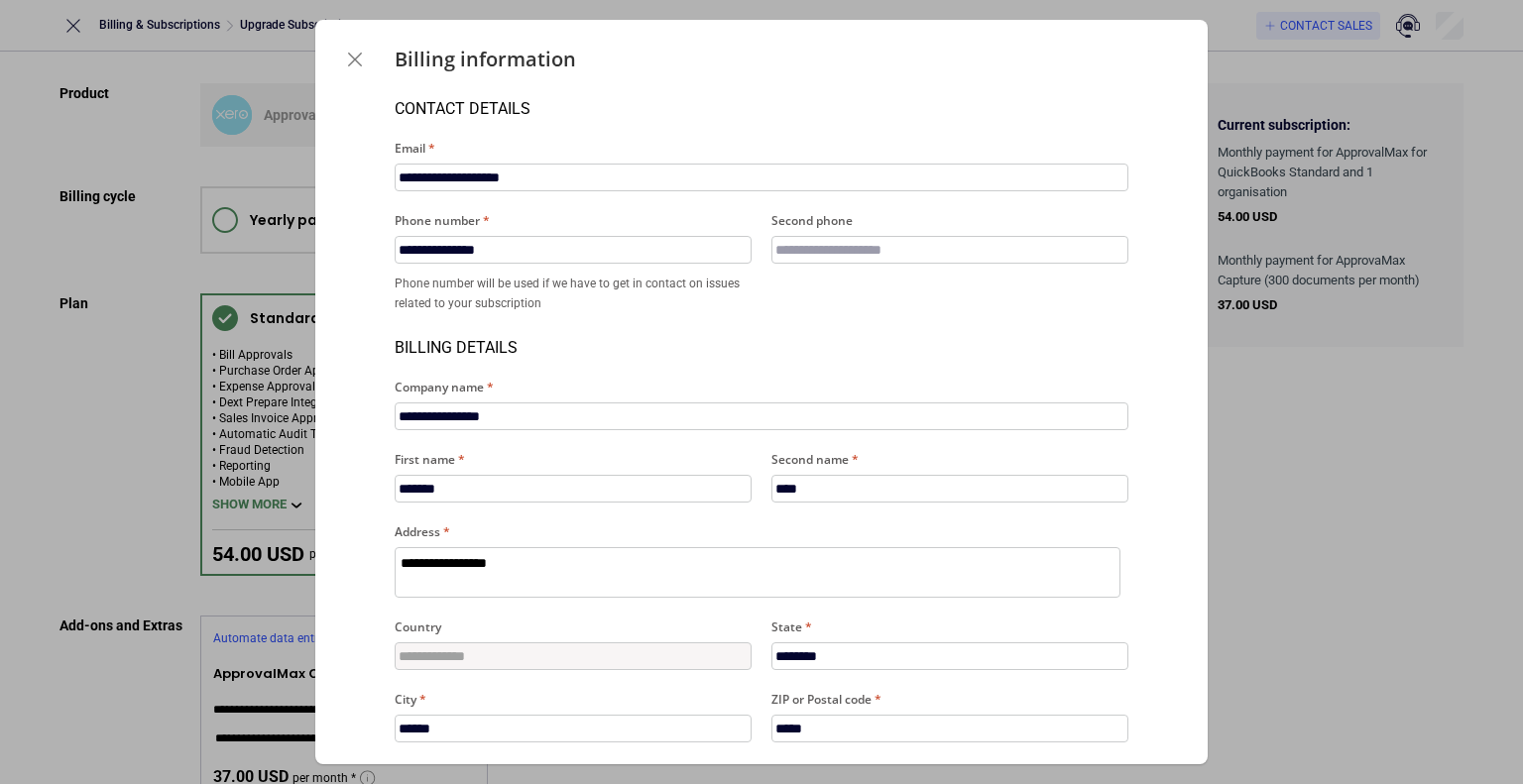 drag, startPoint x: 1198, startPoint y: 504, endPoint x: 1218, endPoint y: 608, distance: 105.90562 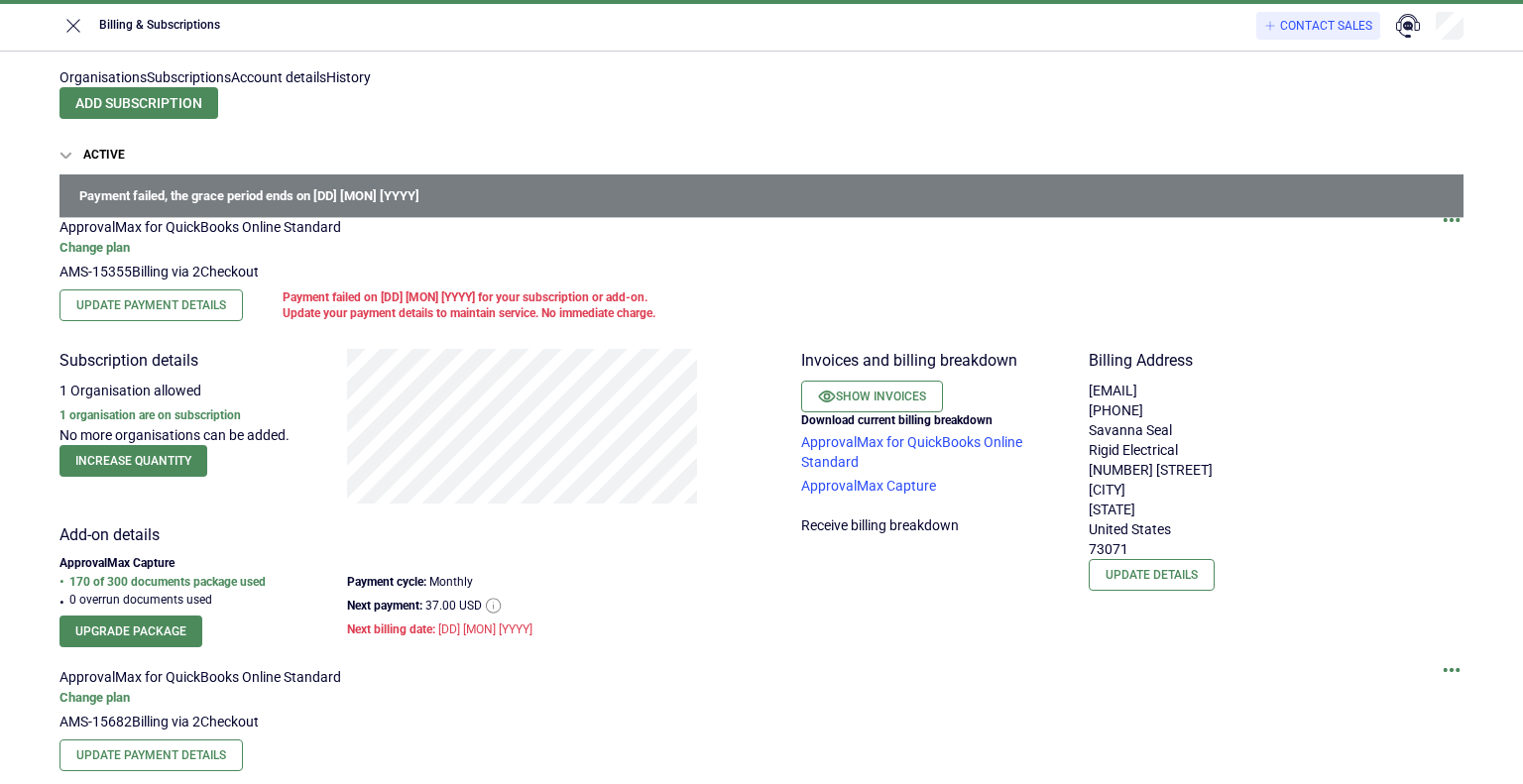 scroll, scrollTop: 0, scrollLeft: 0, axis: both 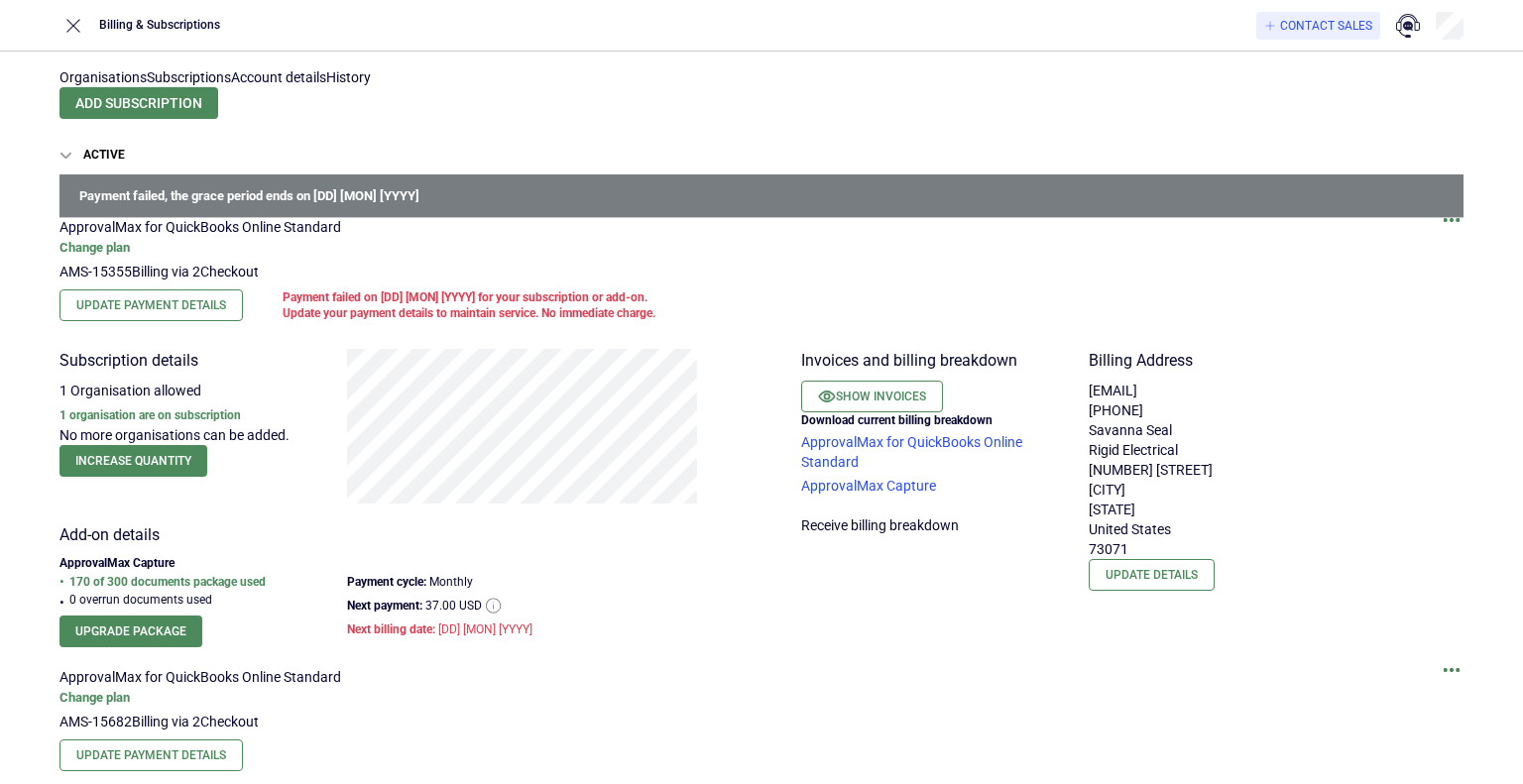 click on "Account details" at bounding box center (279, 77) 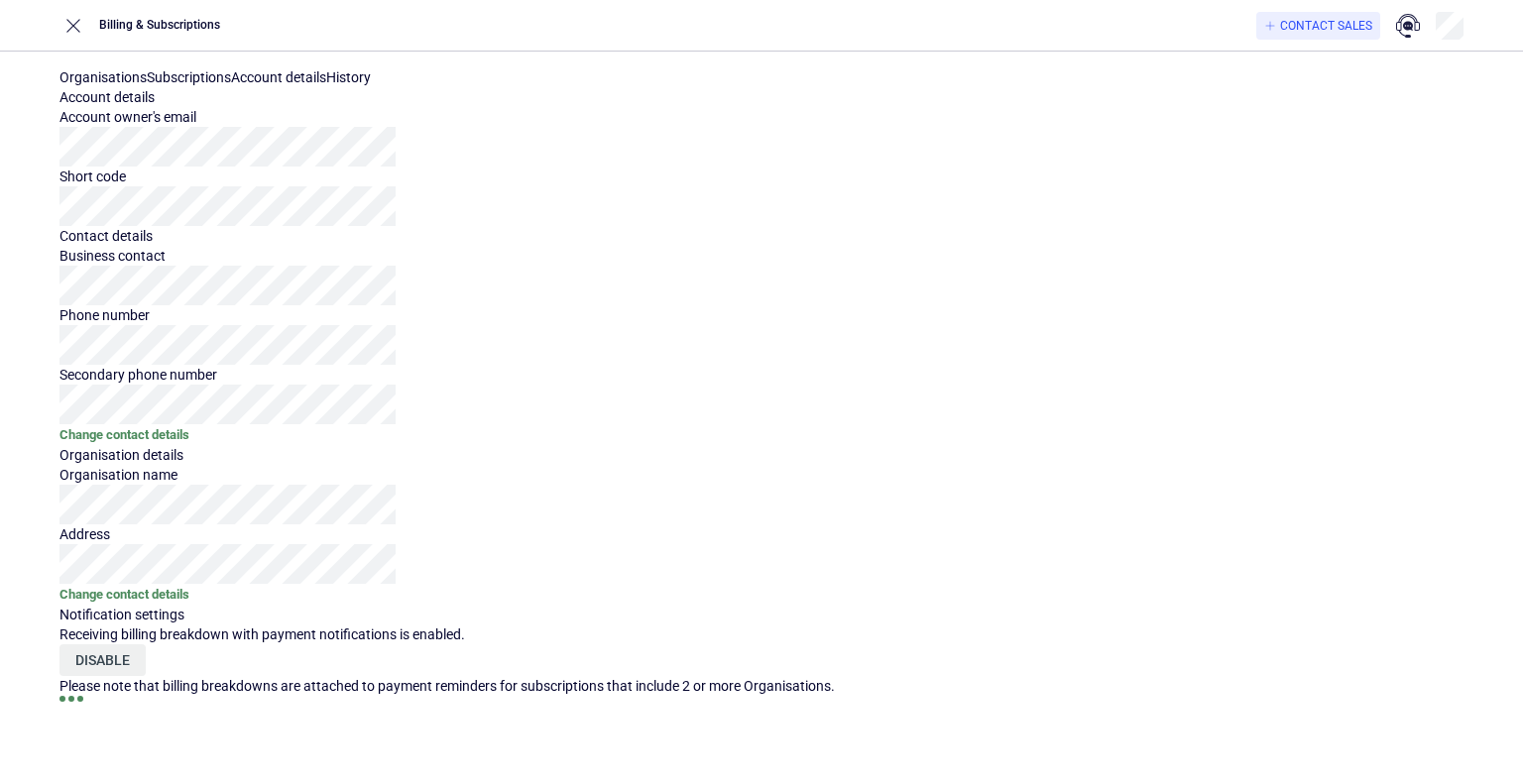 click on "Organisations" at bounding box center [103, 77] 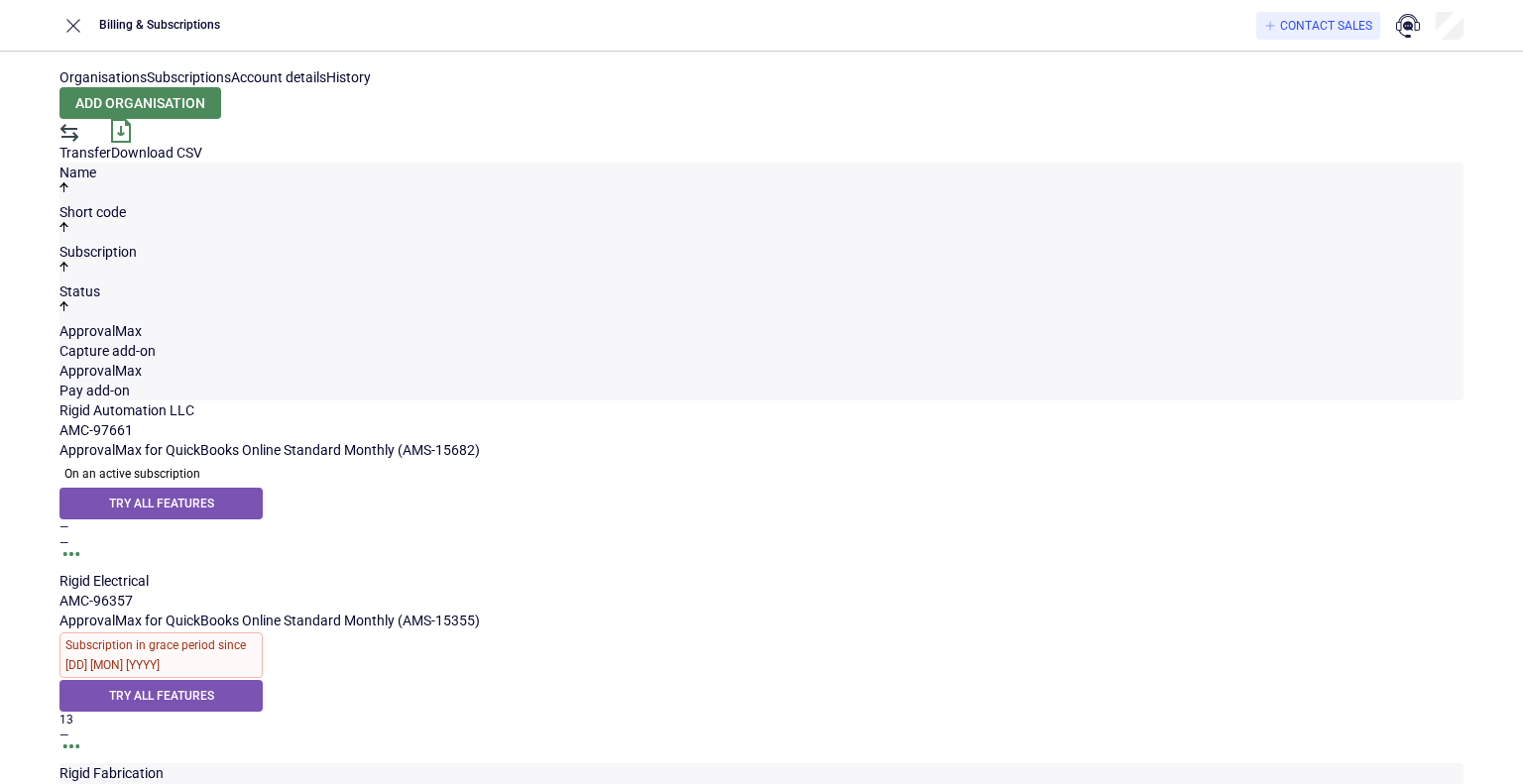click at bounding box center [71, 554] 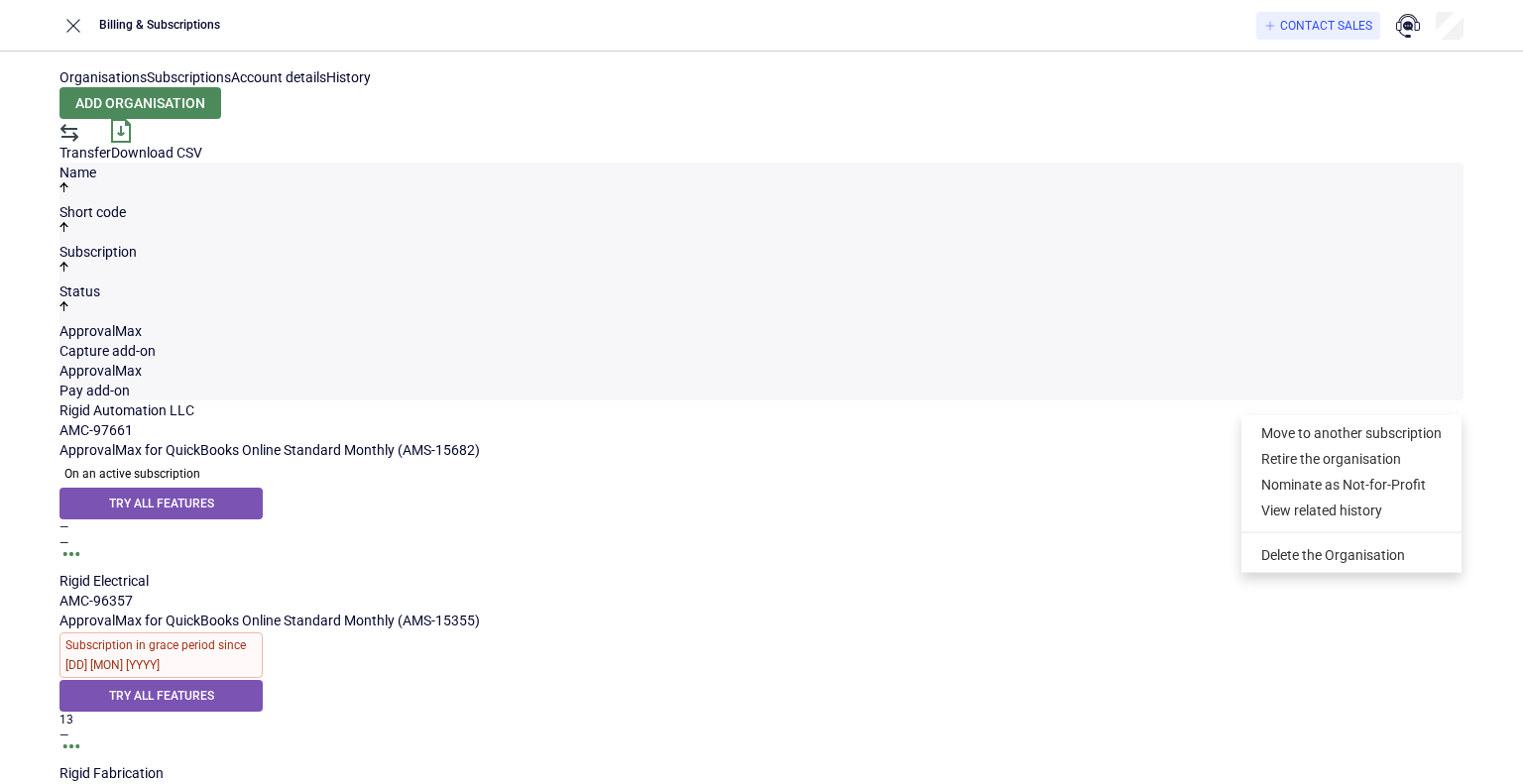 click on "Subscriptions" at bounding box center (188, 77) 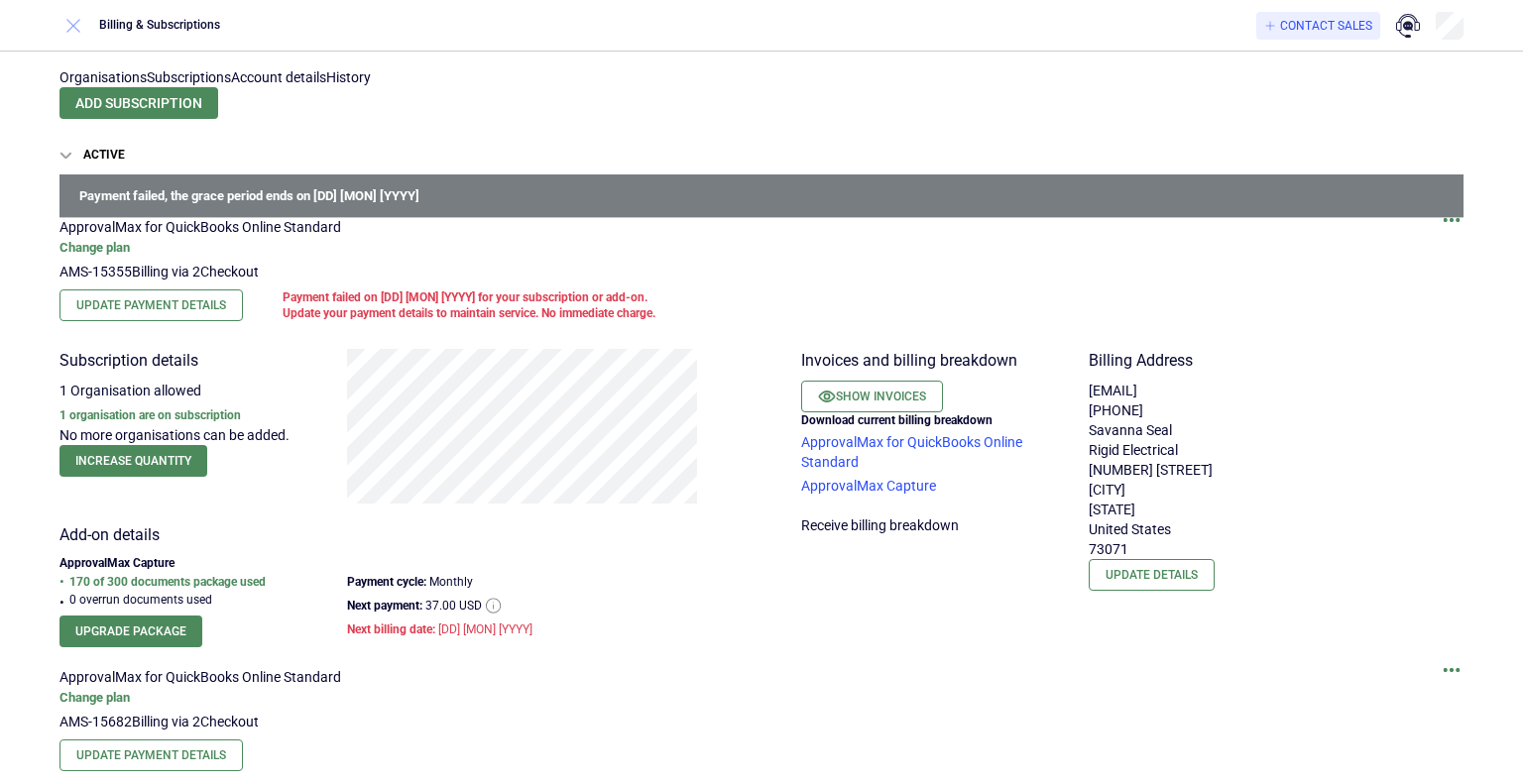 click at bounding box center (73, 26) 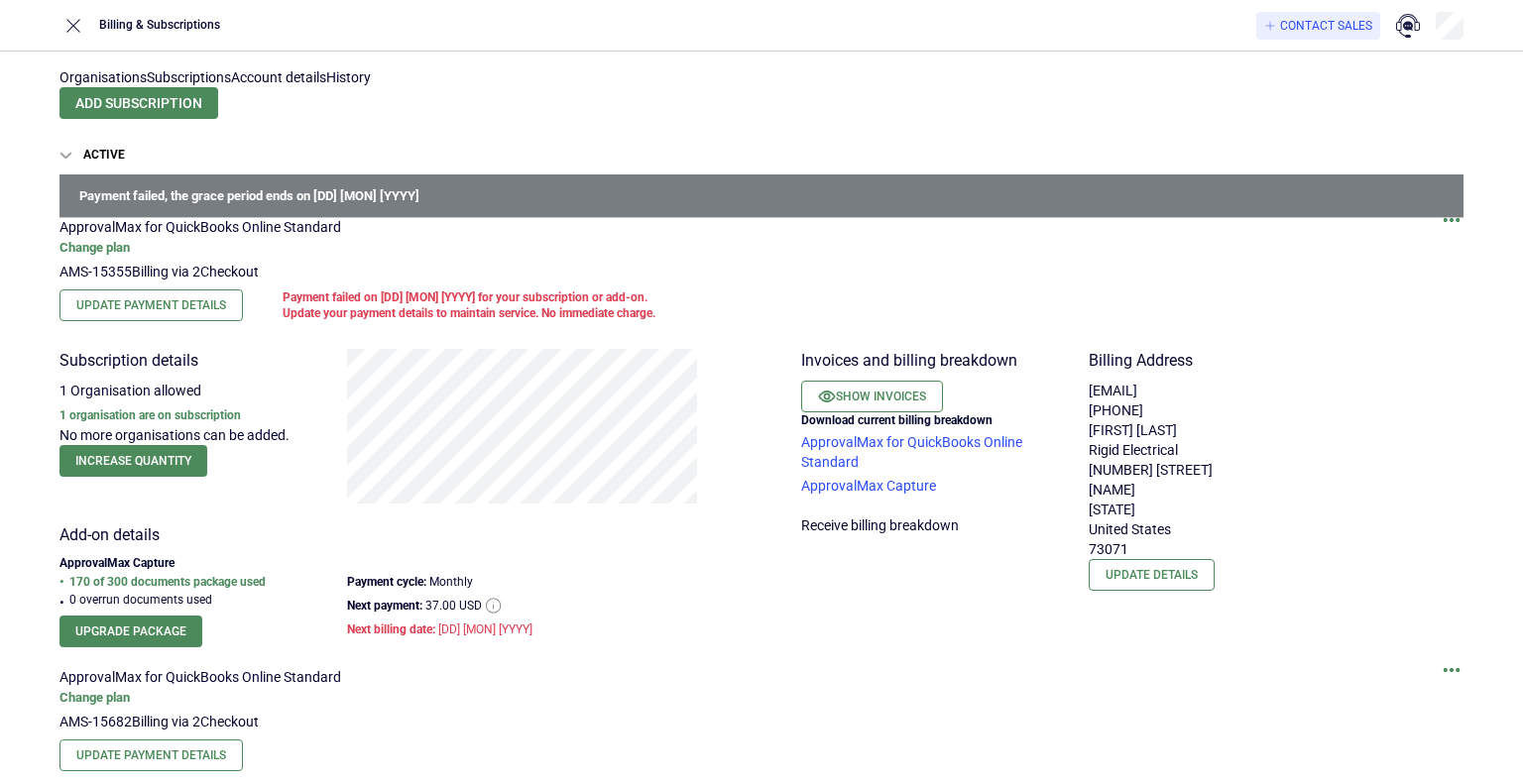 scroll, scrollTop: 0, scrollLeft: 0, axis: both 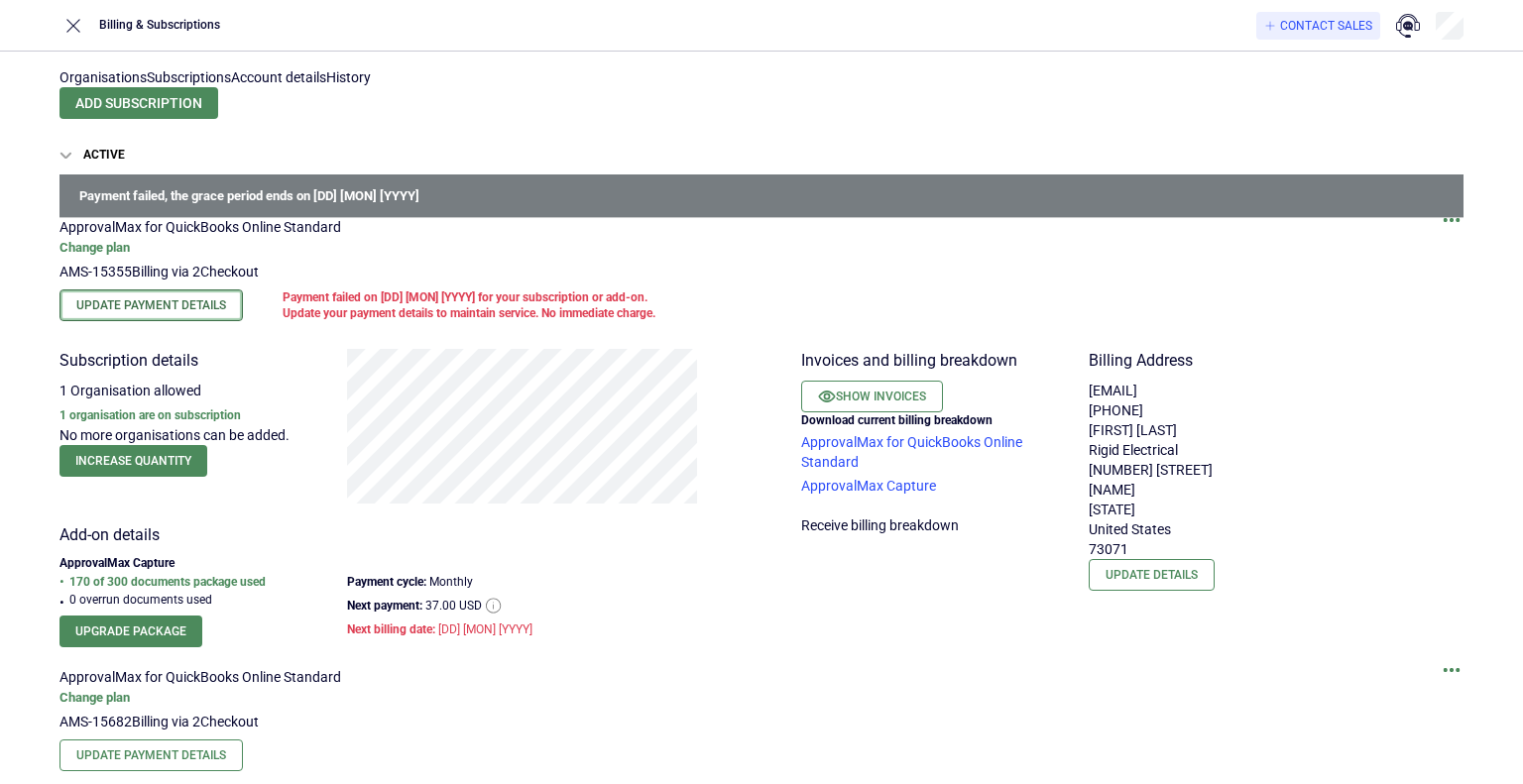 click on "Update Payment Details" at bounding box center [151, 305] 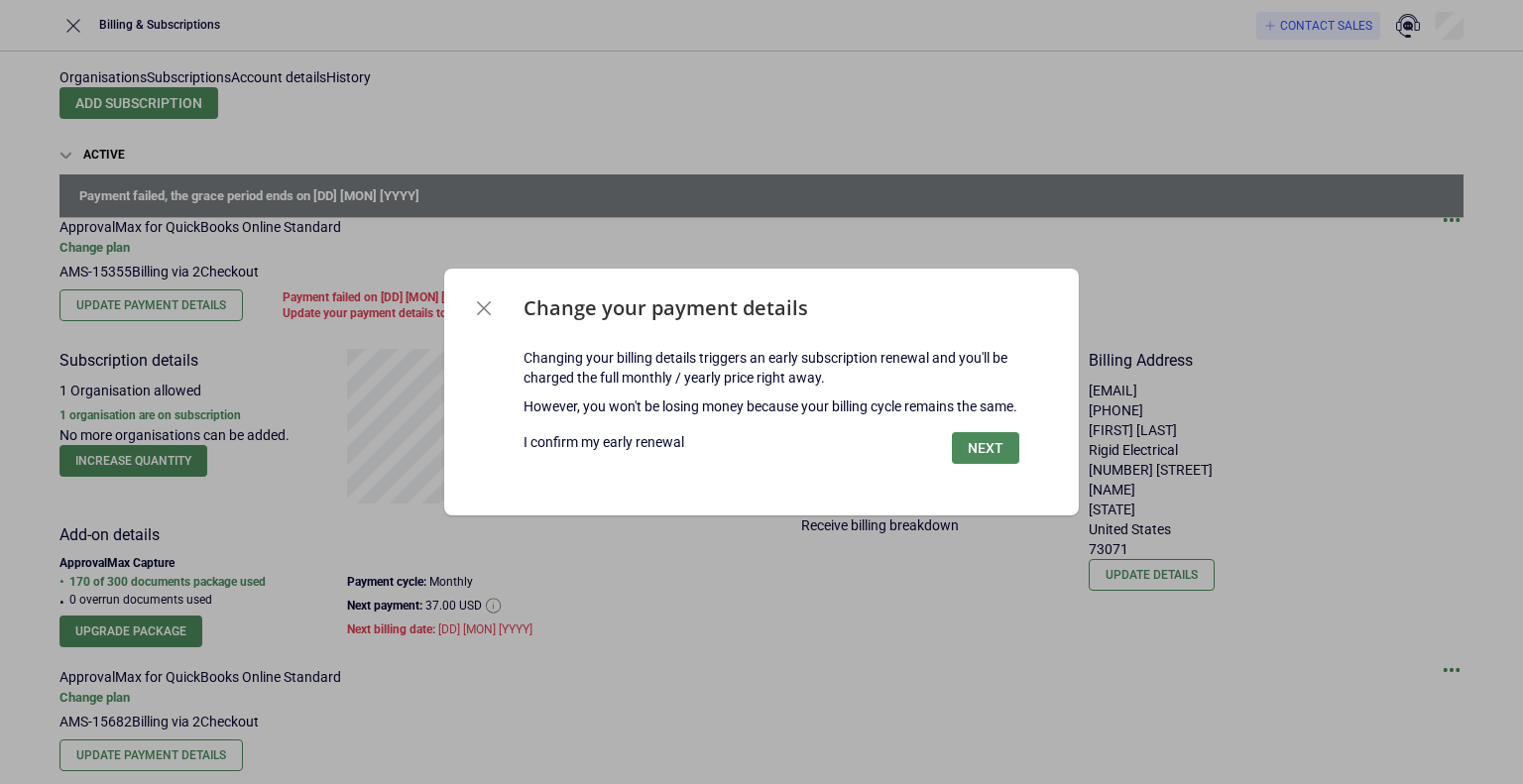 click on "I confirm my early renewal" at bounding box center (604, 442) 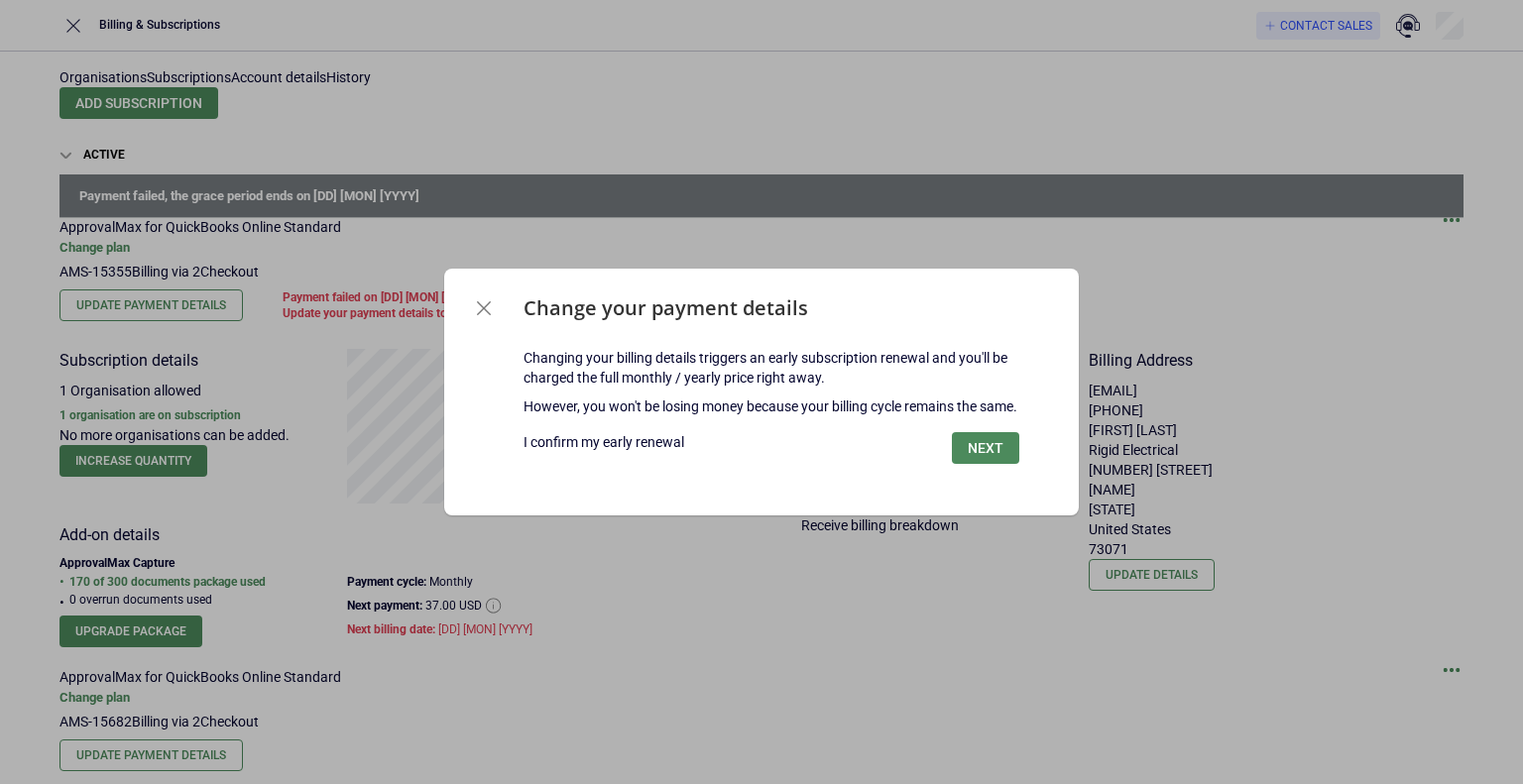 click on "Change your payment details Changing your billing details triggers an early subscription renewal and you'll be charged the full monthly / yearly price right away. However, you won't be losing money because your billing cycle remains the same. I confirm my early renewal Next" at bounding box center [762, 392] 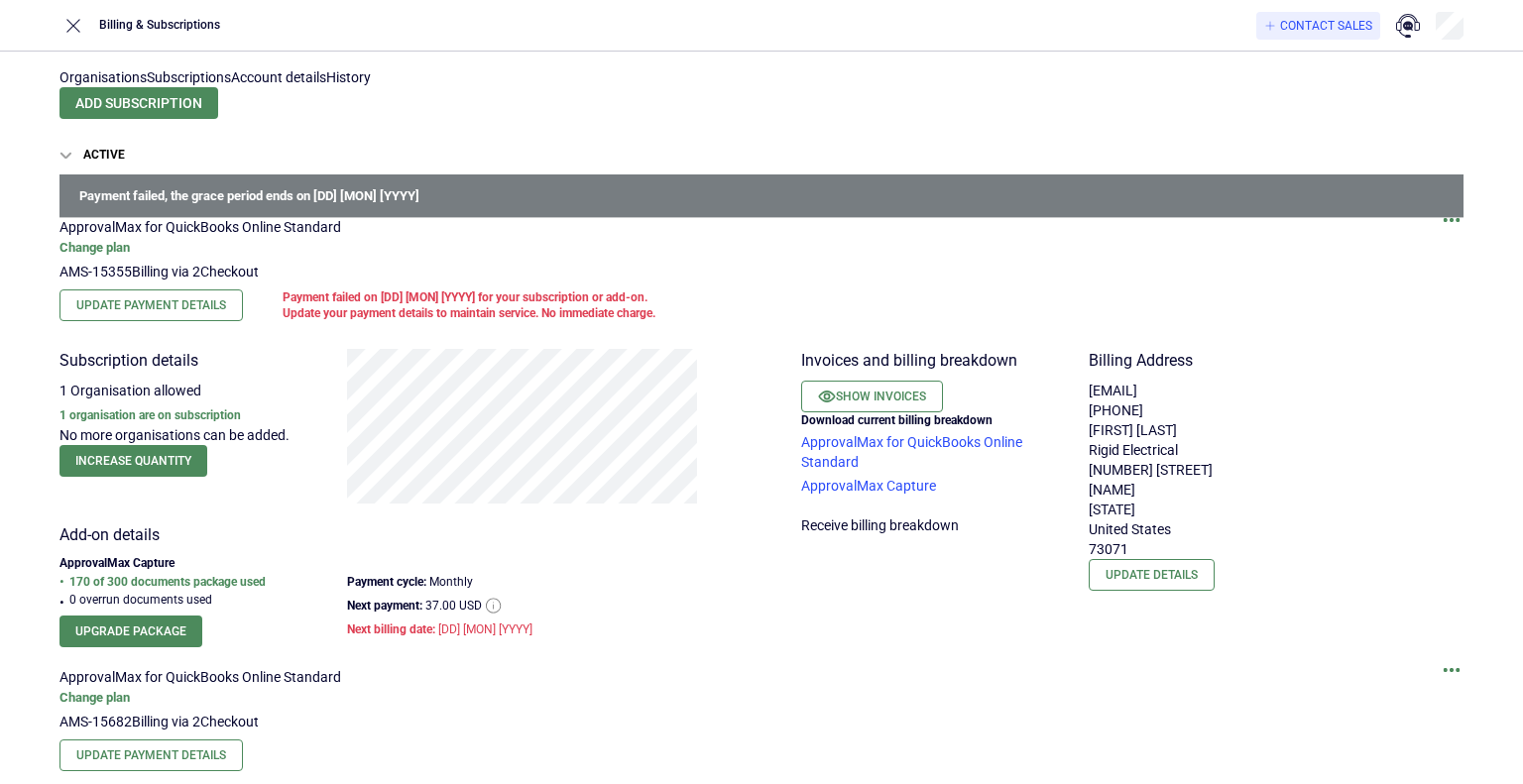click on "Billing & Subscriptions" at bounding box center (160, 25) 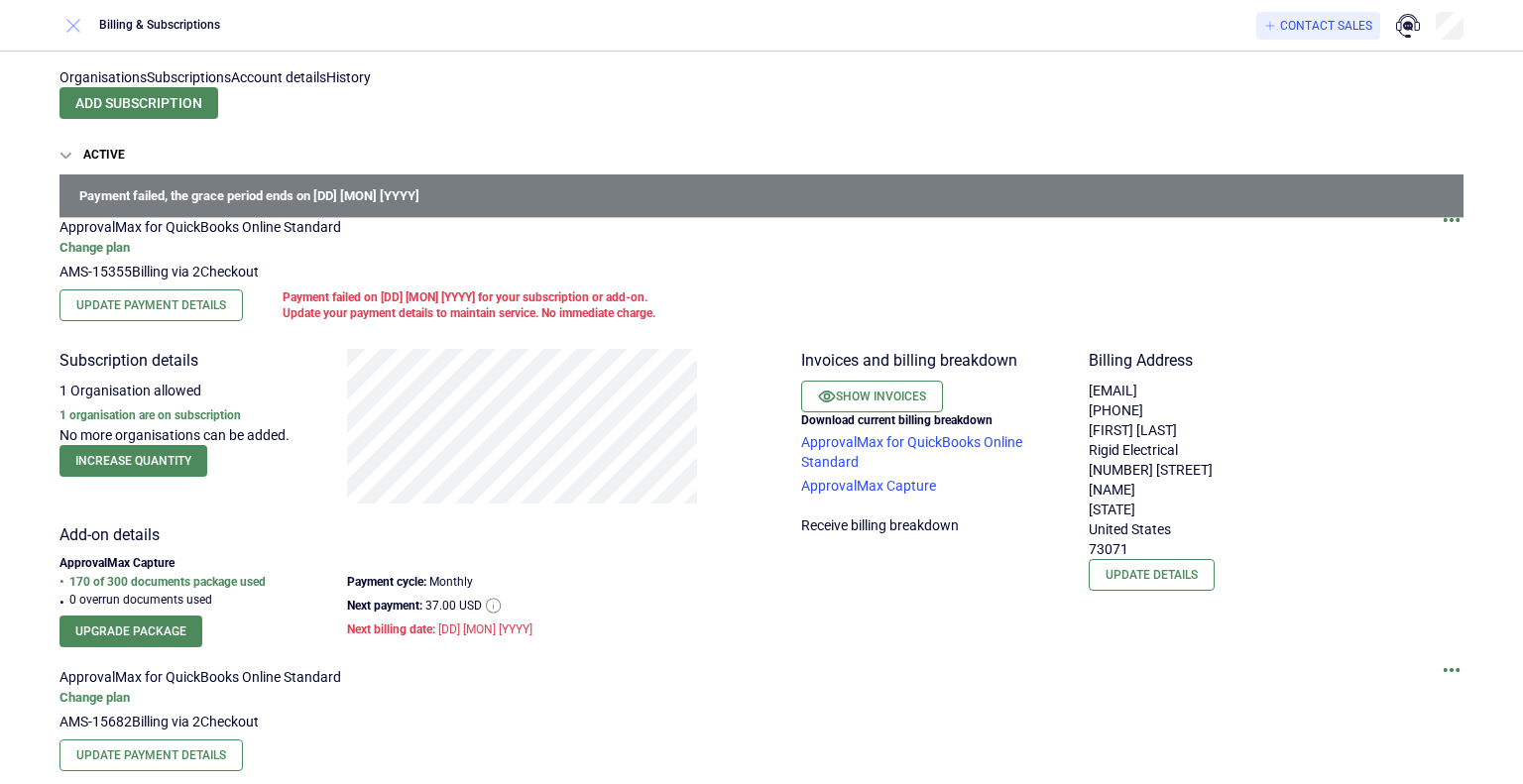 click at bounding box center (73, 26) 